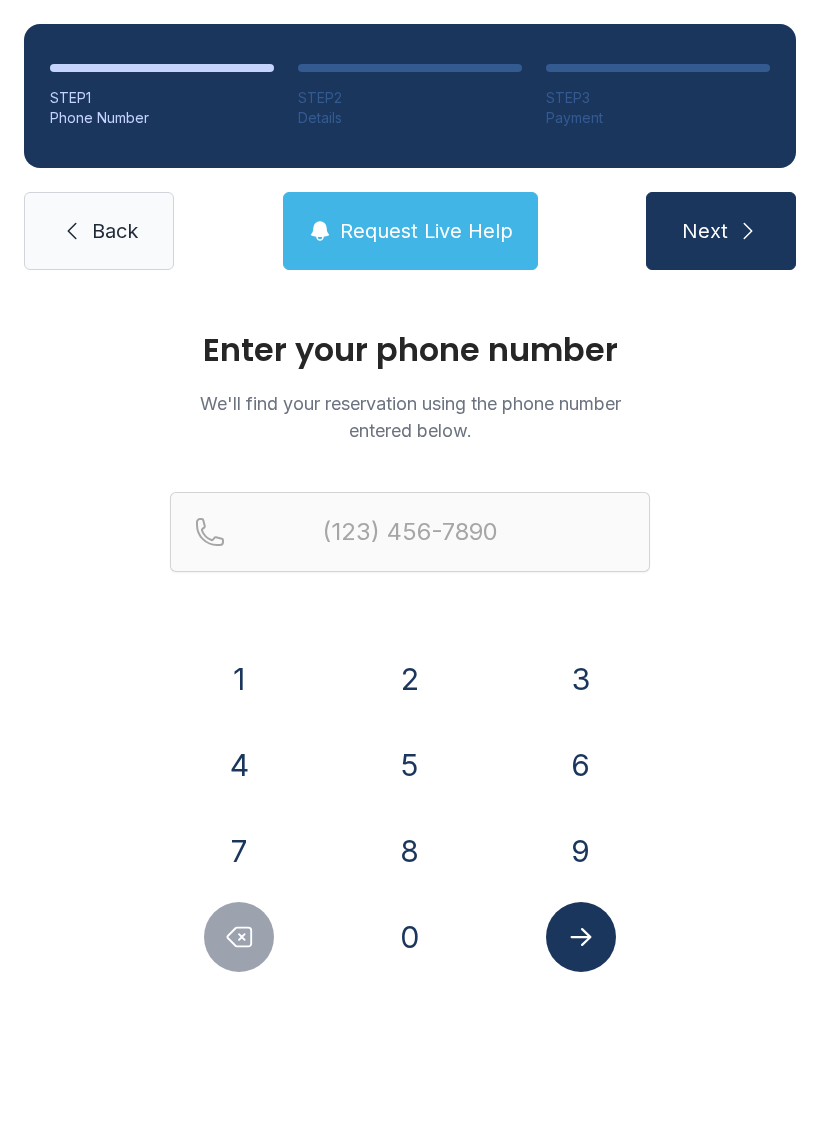 scroll, scrollTop: 0, scrollLeft: 0, axis: both 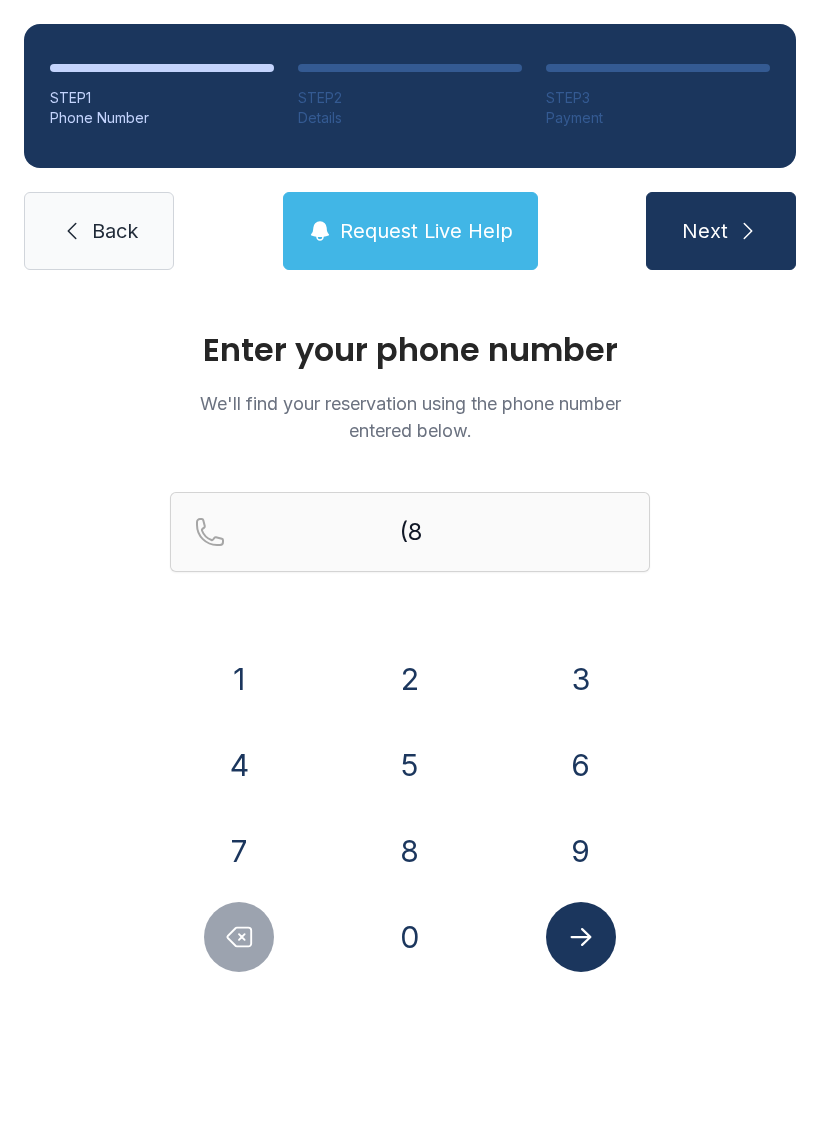 click on "6" at bounding box center [239, 679] 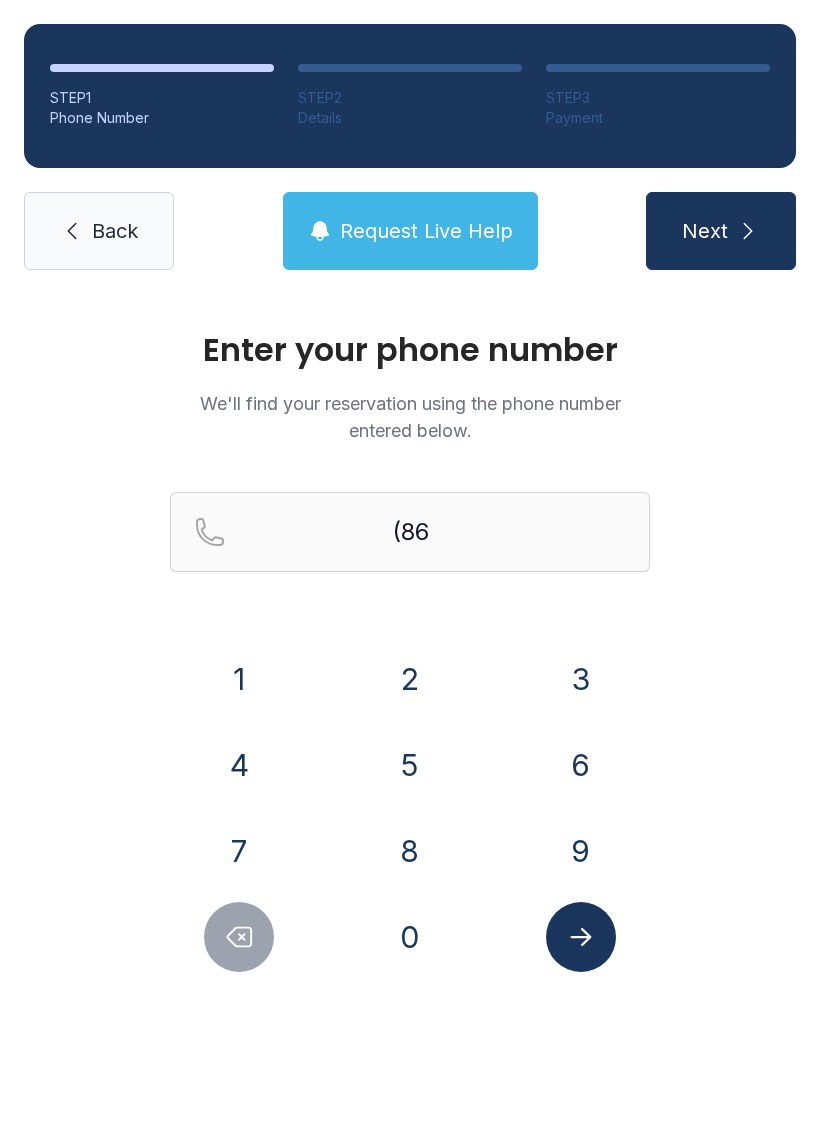 click on "4" at bounding box center (239, 679) 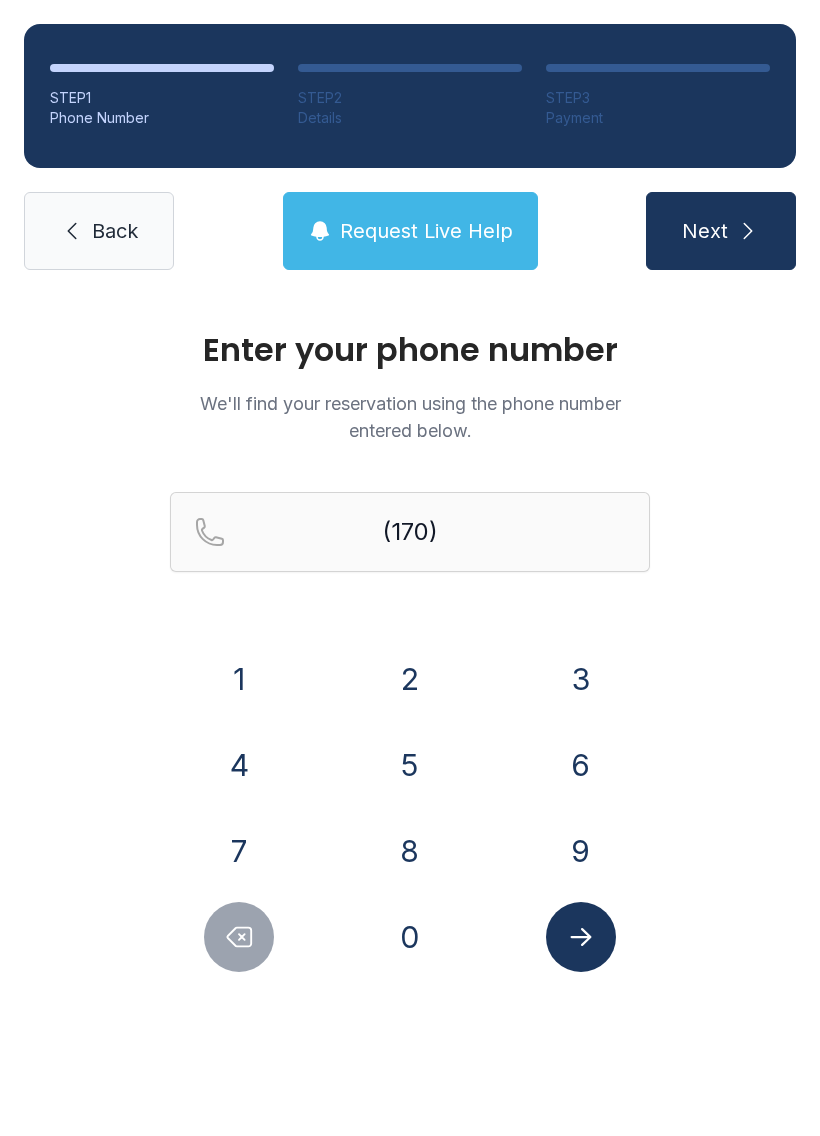 click on "5" at bounding box center (239, 679) 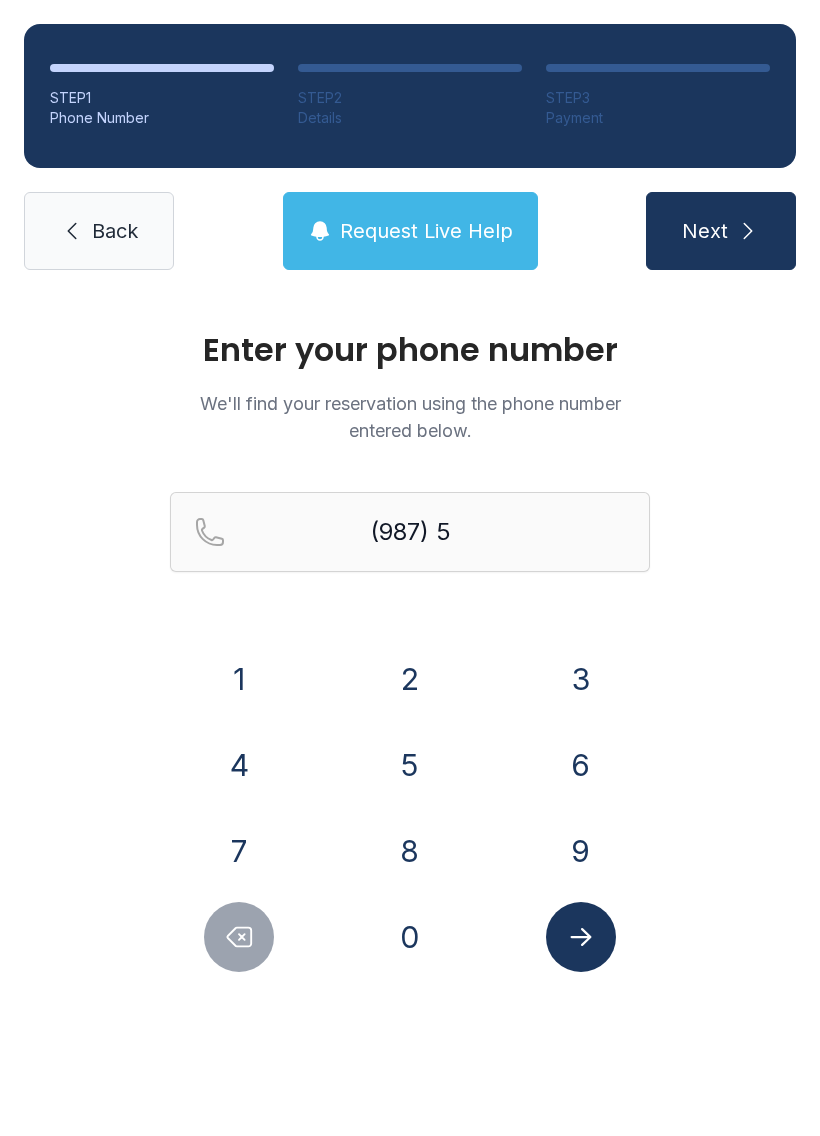 click on "5" at bounding box center (239, 679) 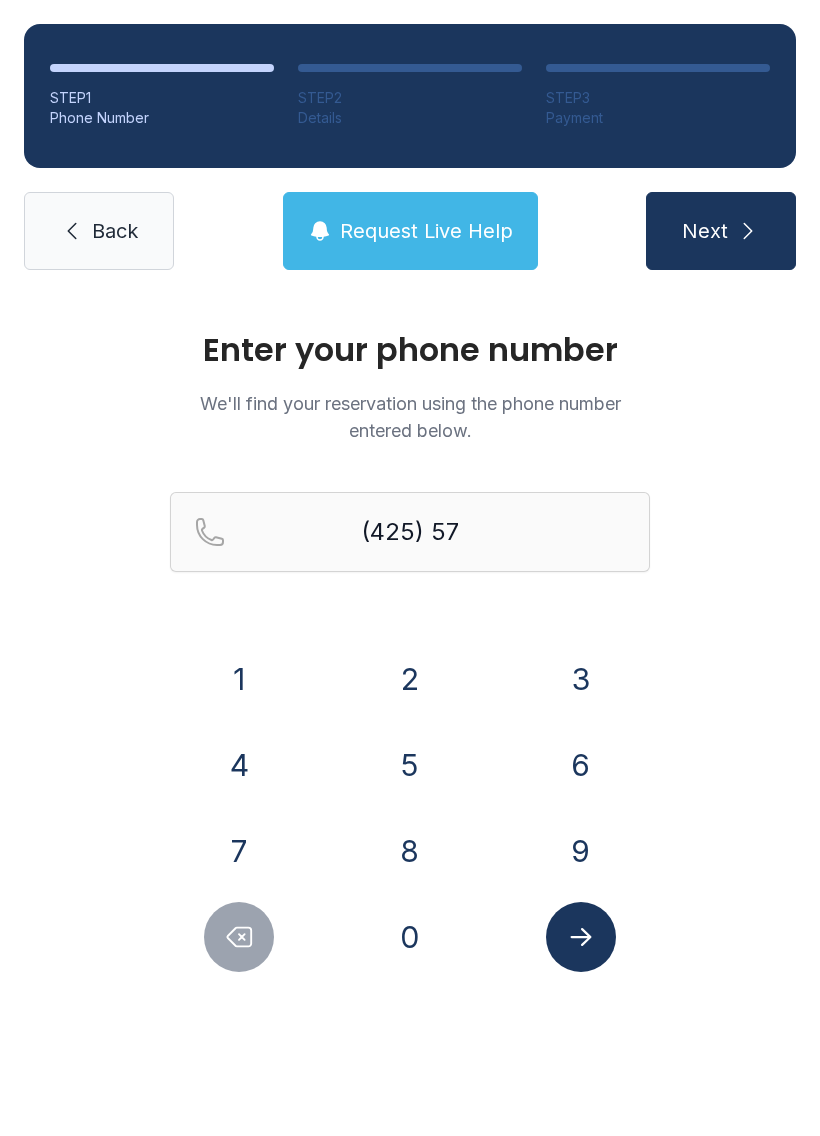 click on "4" at bounding box center [239, 679] 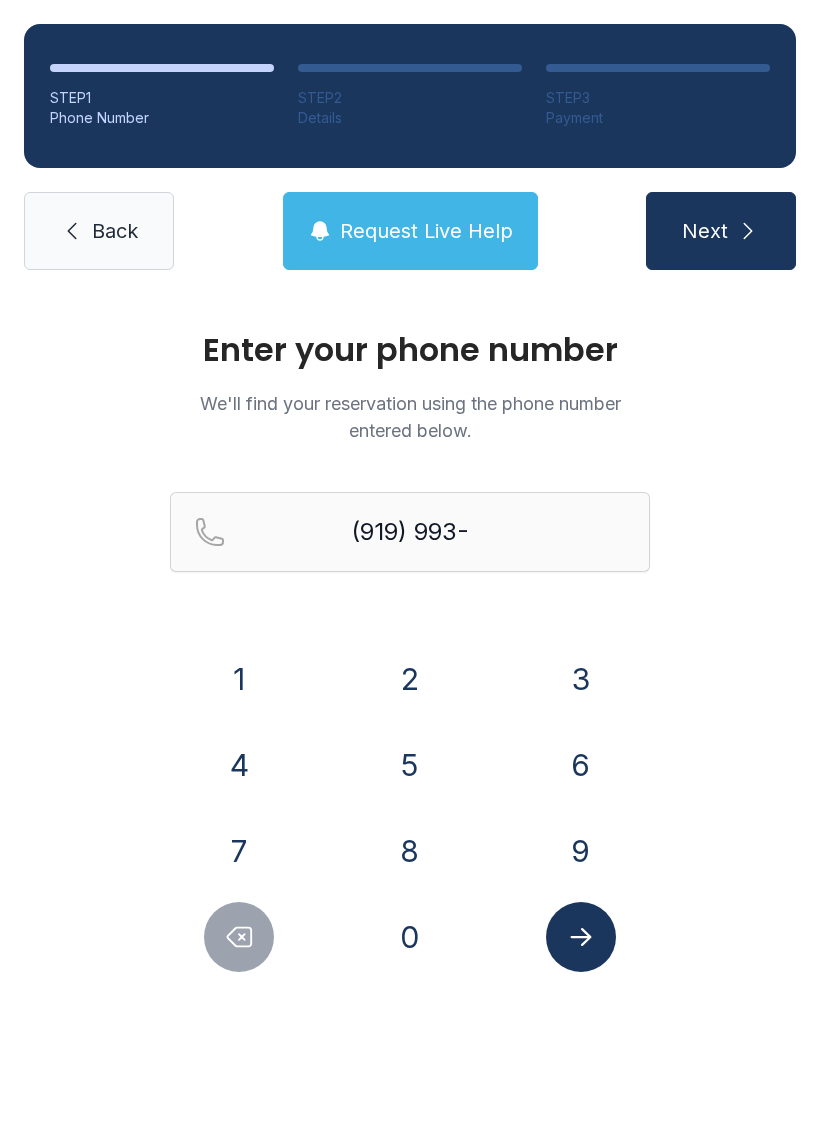 click on "7" at bounding box center [239, 679] 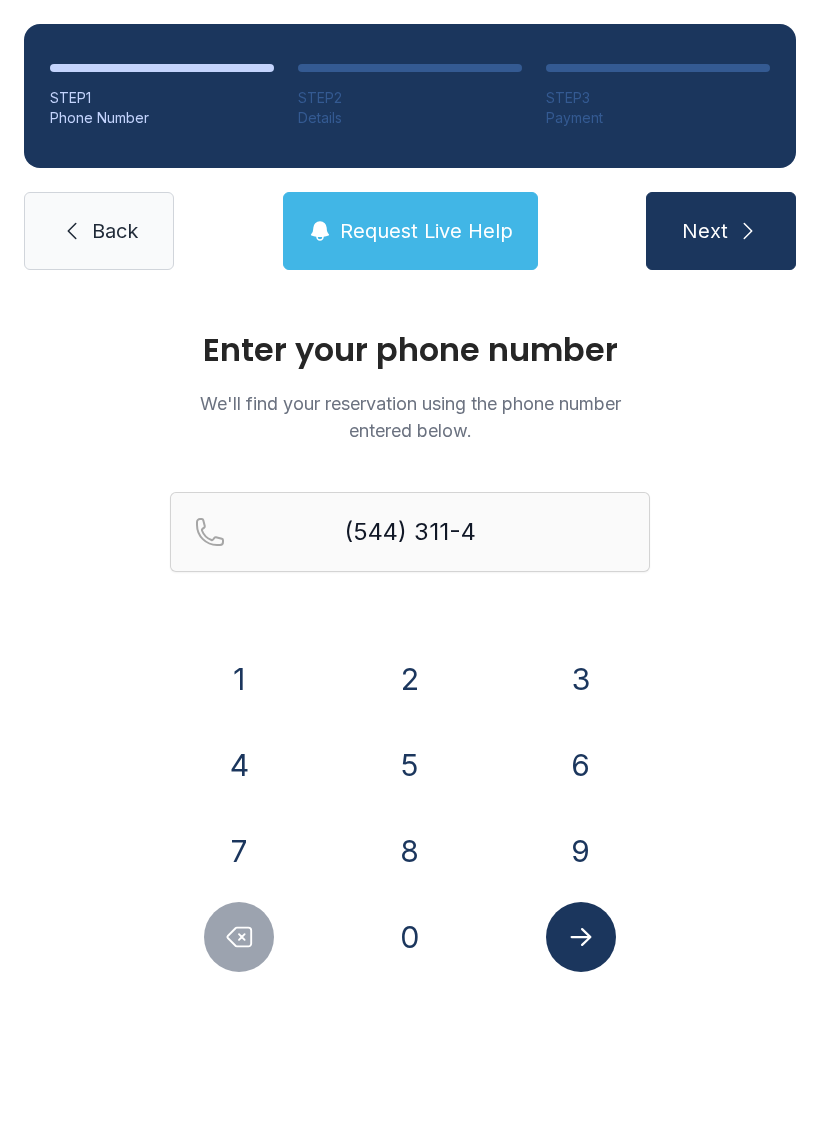 click on "7" at bounding box center (239, 679) 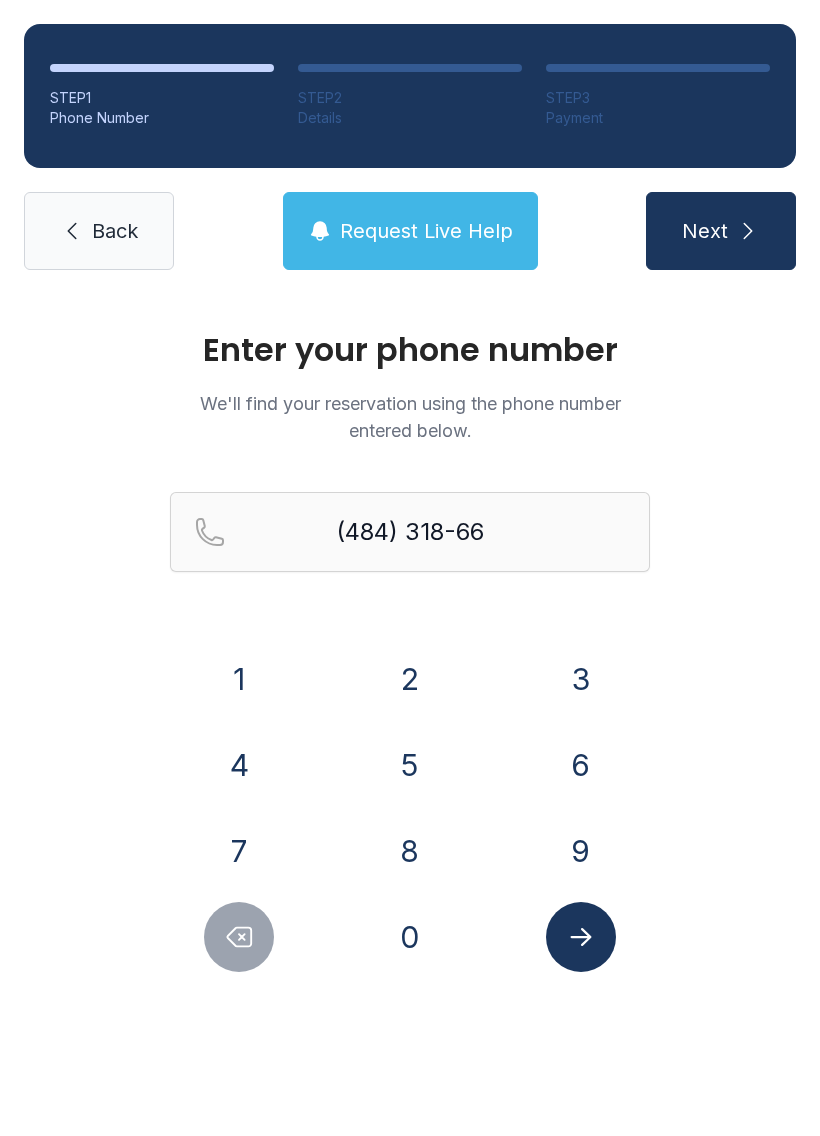 click on "5" at bounding box center [239, 679] 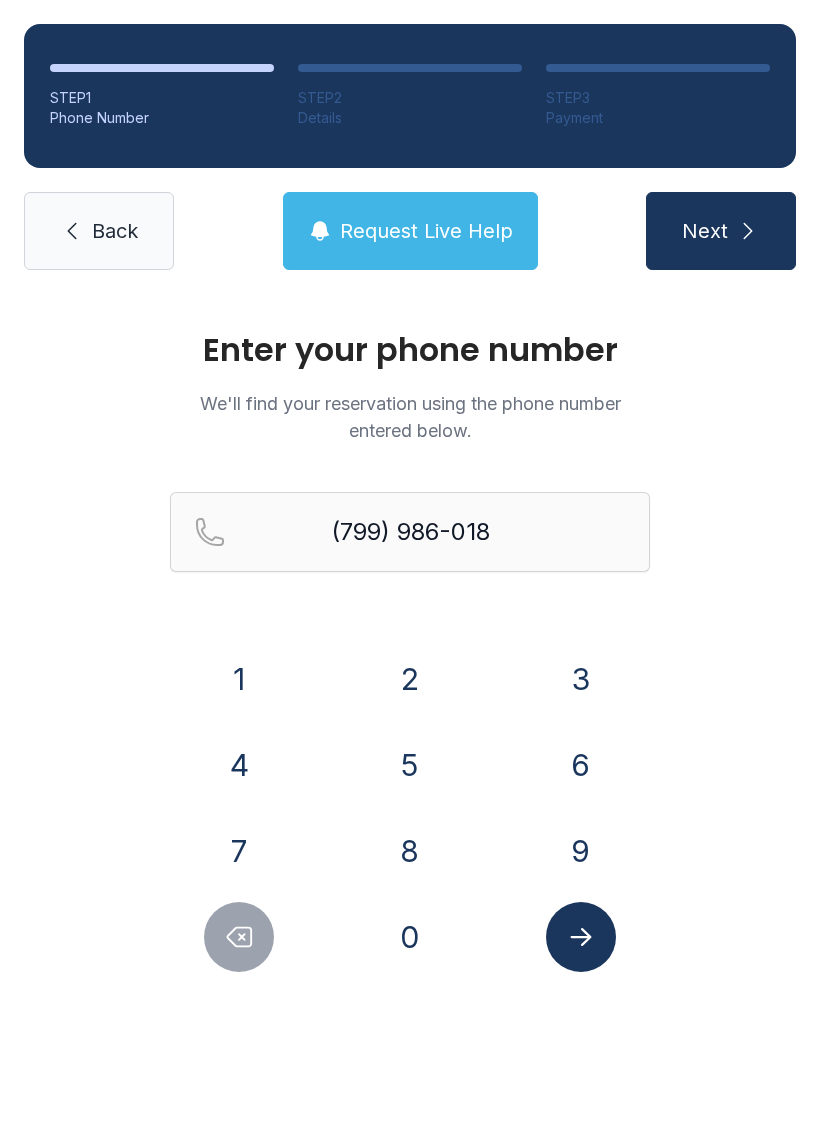 click on "4" at bounding box center (239, 679) 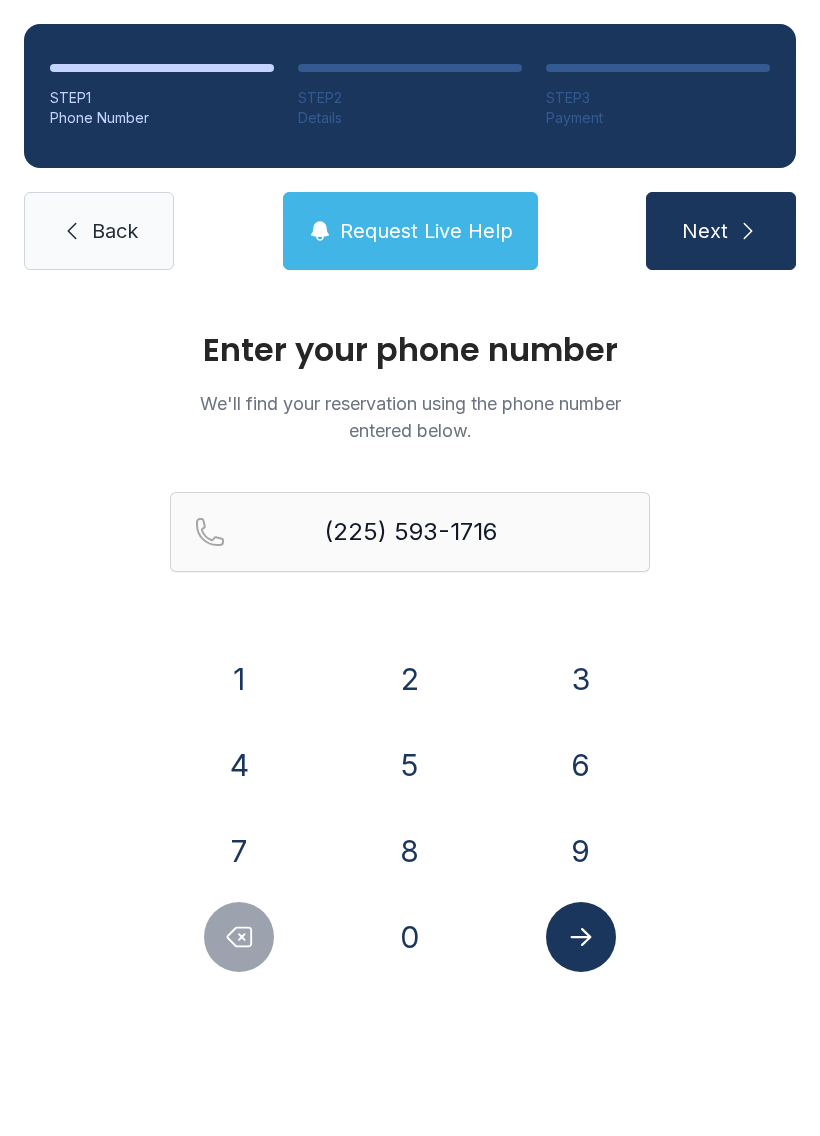 click at bounding box center [581, 937] 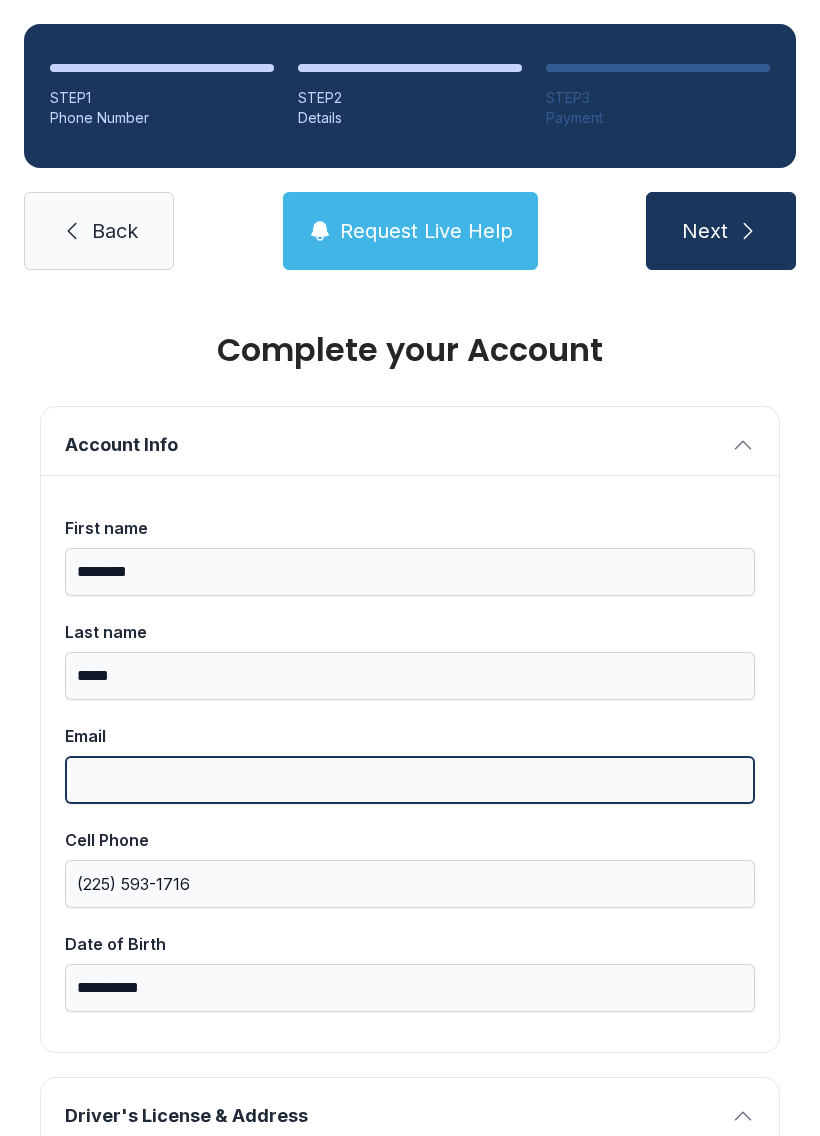 click on "Email" at bounding box center [410, 780] 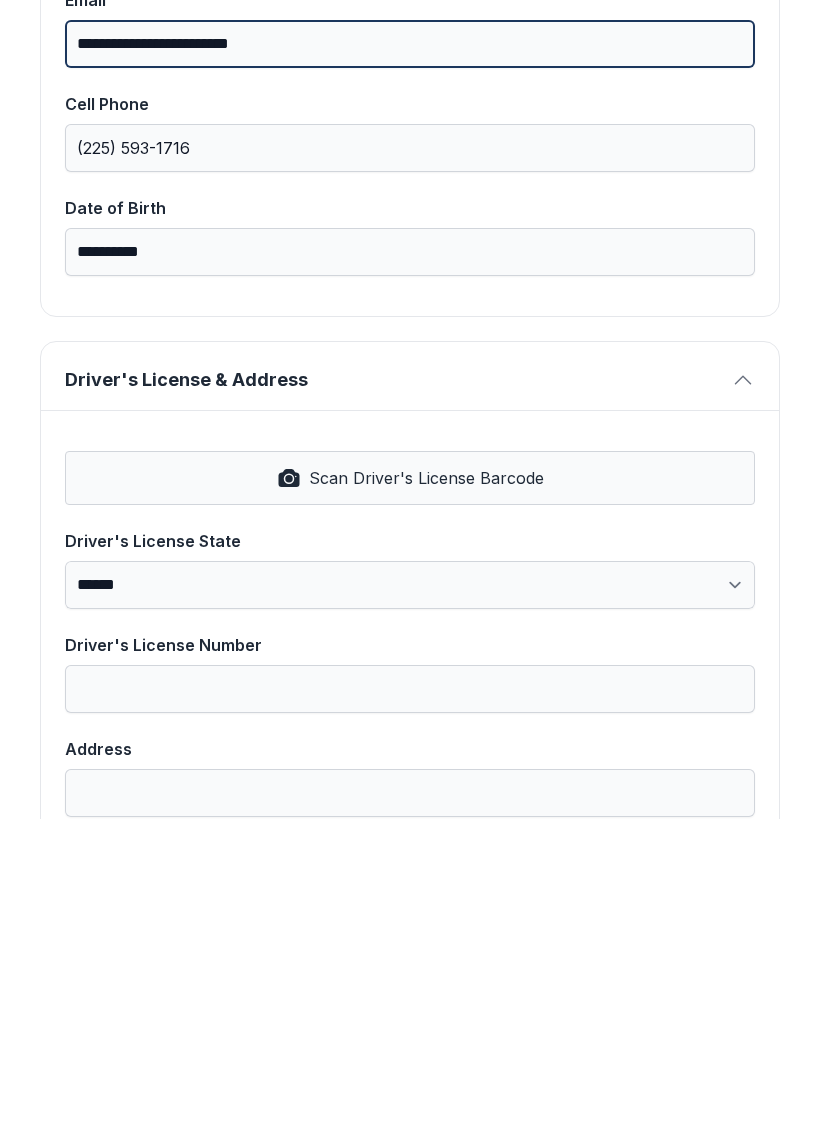 scroll, scrollTop: 419, scrollLeft: 0, axis: vertical 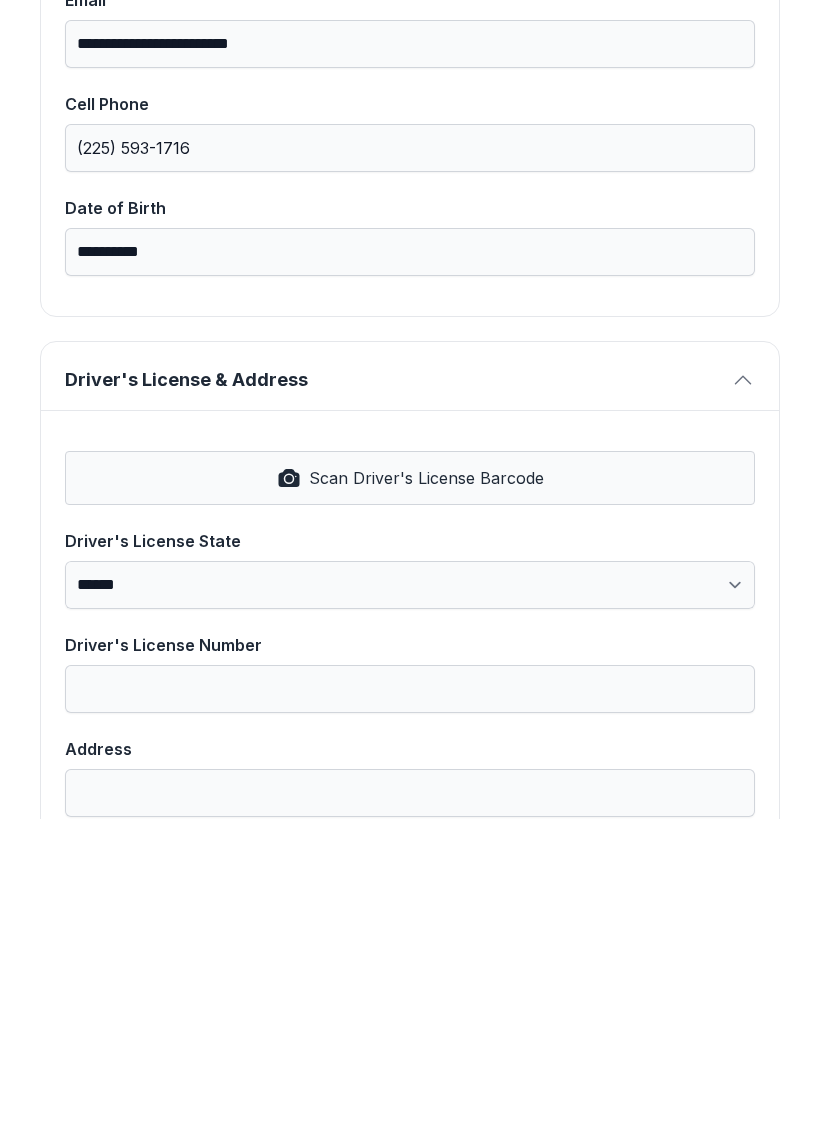 click on "Scan Driver's License Barcode" at bounding box center [426, 795] 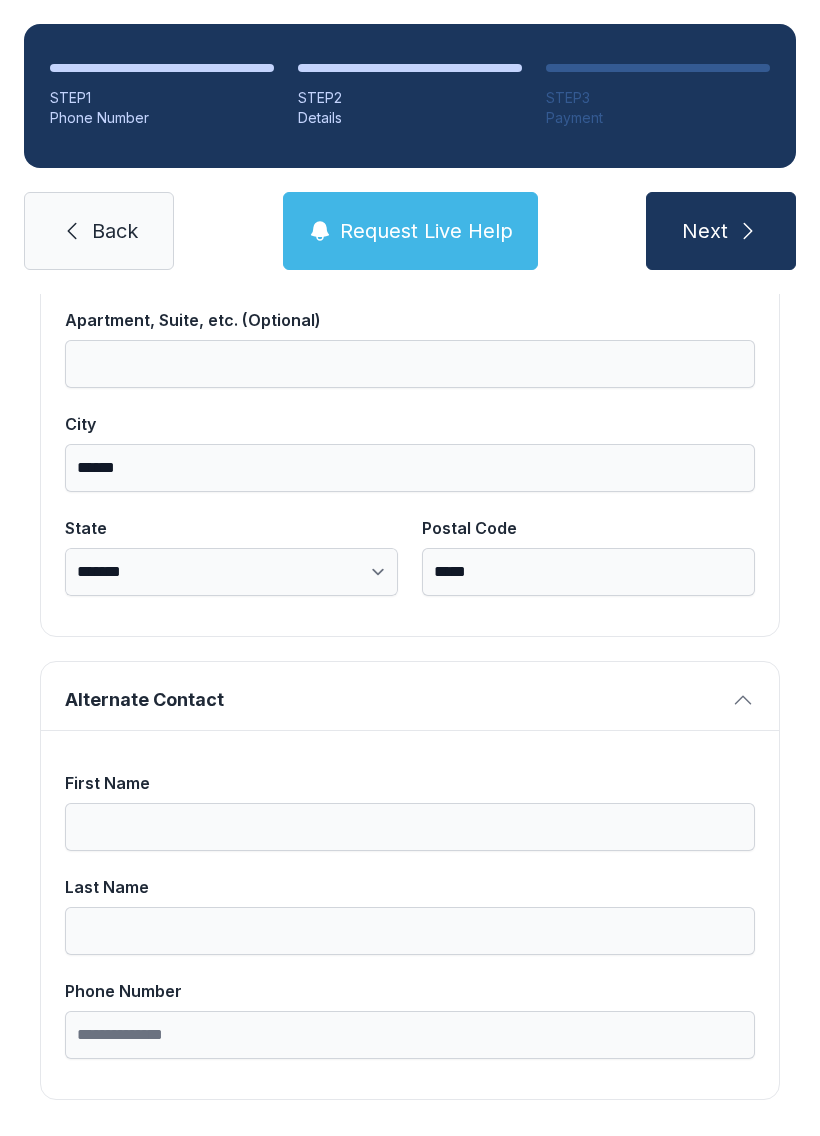scroll, scrollTop: 1269, scrollLeft: 0, axis: vertical 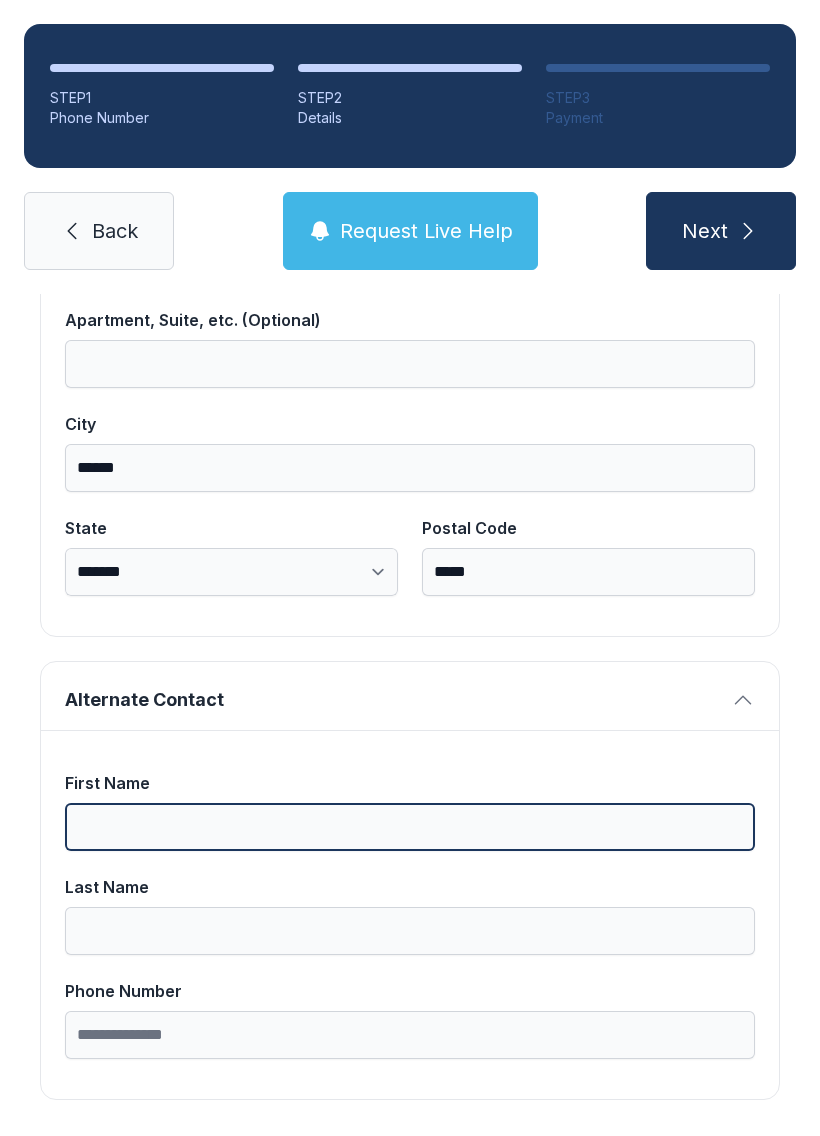 click on "First Name" at bounding box center (410, 827) 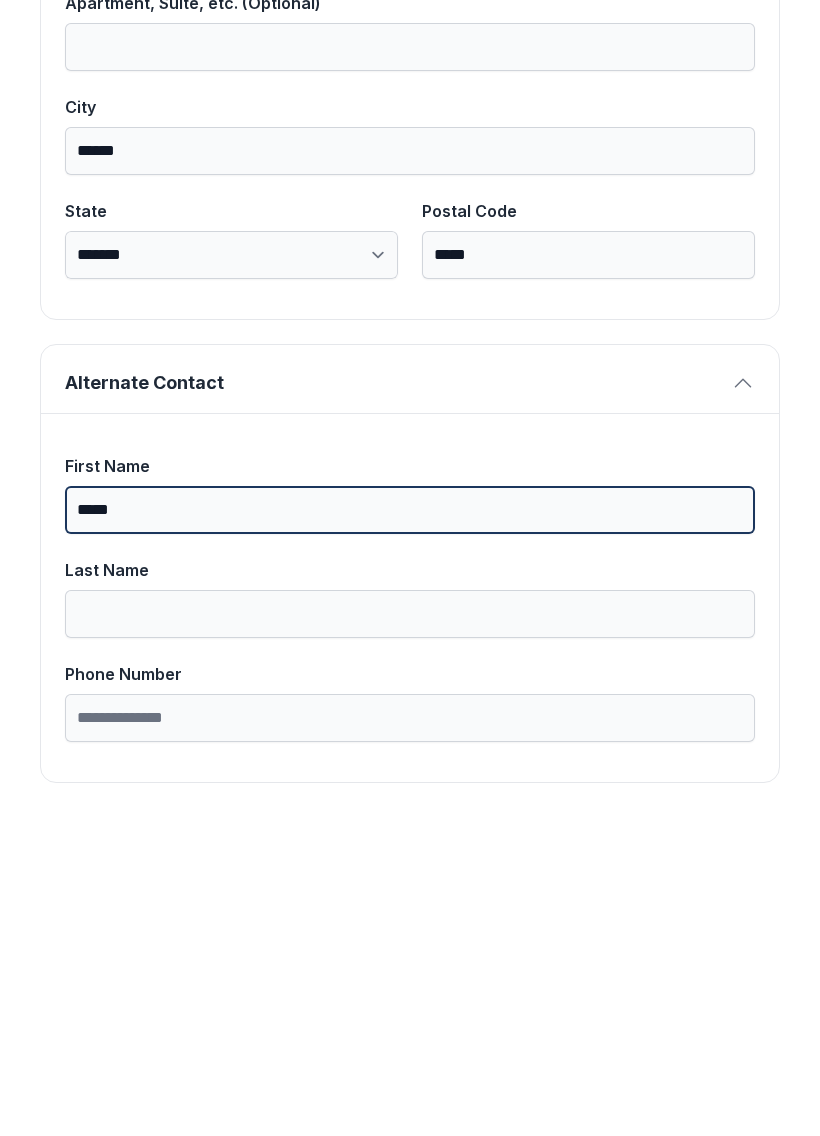 type on "*****" 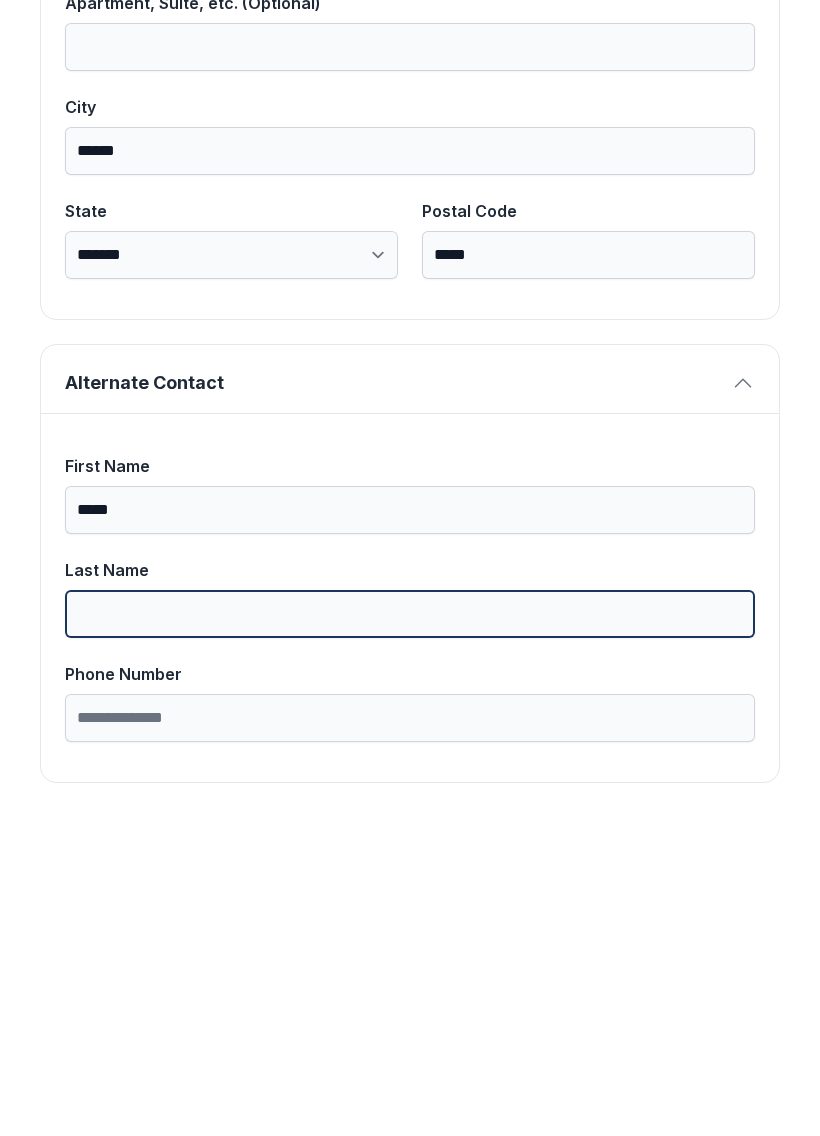 click on "Last Name" at bounding box center (410, 931) 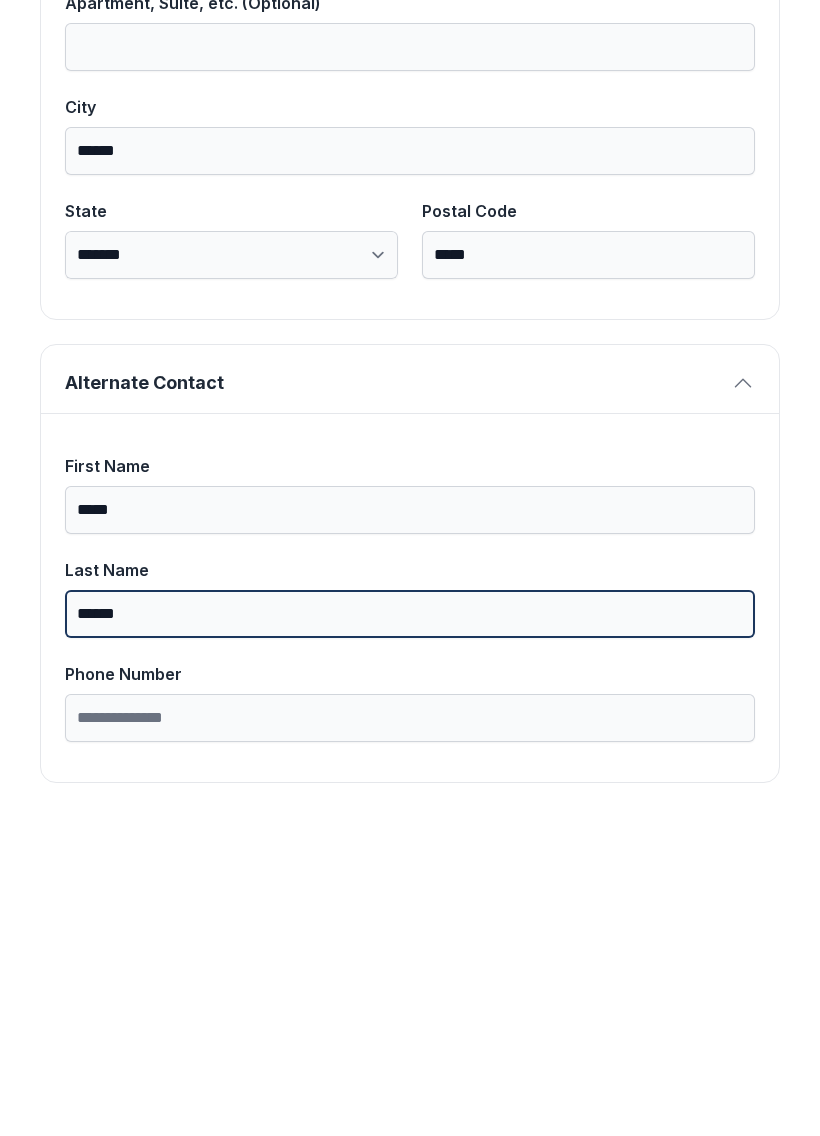 type on "******" 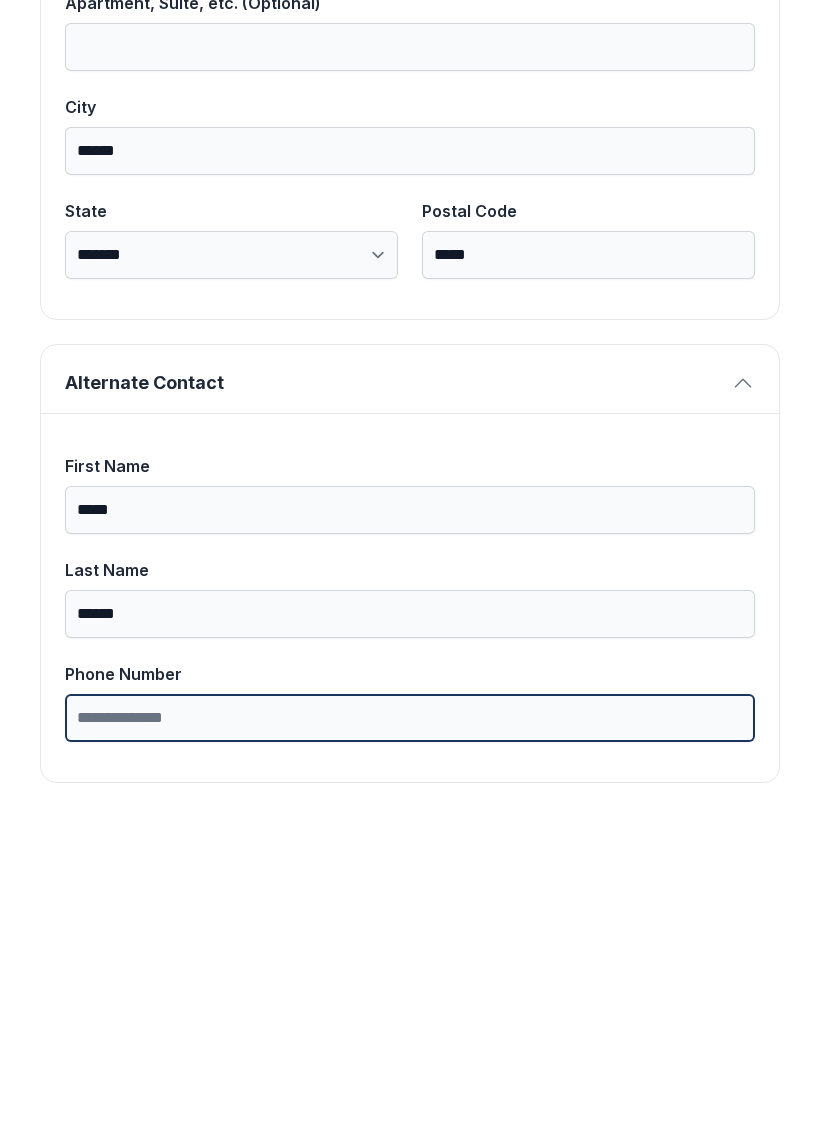 click on "Phone Number" at bounding box center [410, 1035] 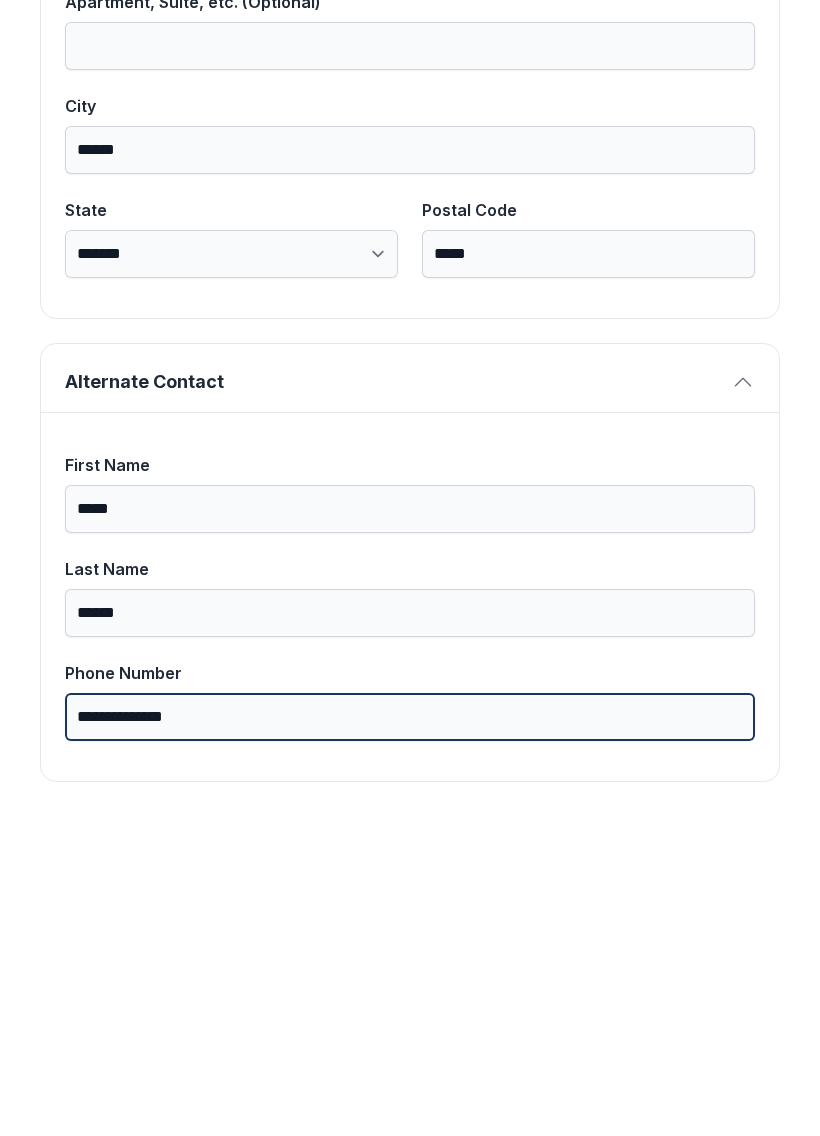scroll, scrollTop: 1269, scrollLeft: 0, axis: vertical 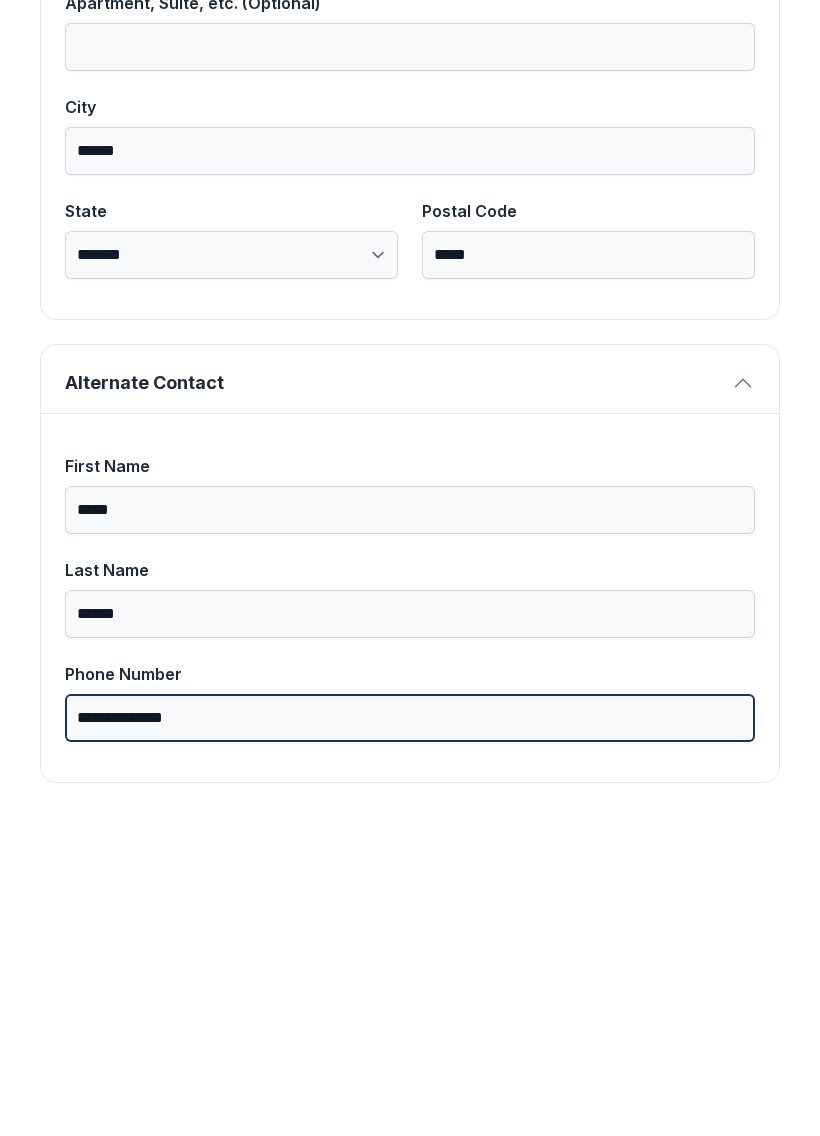 type on "**********" 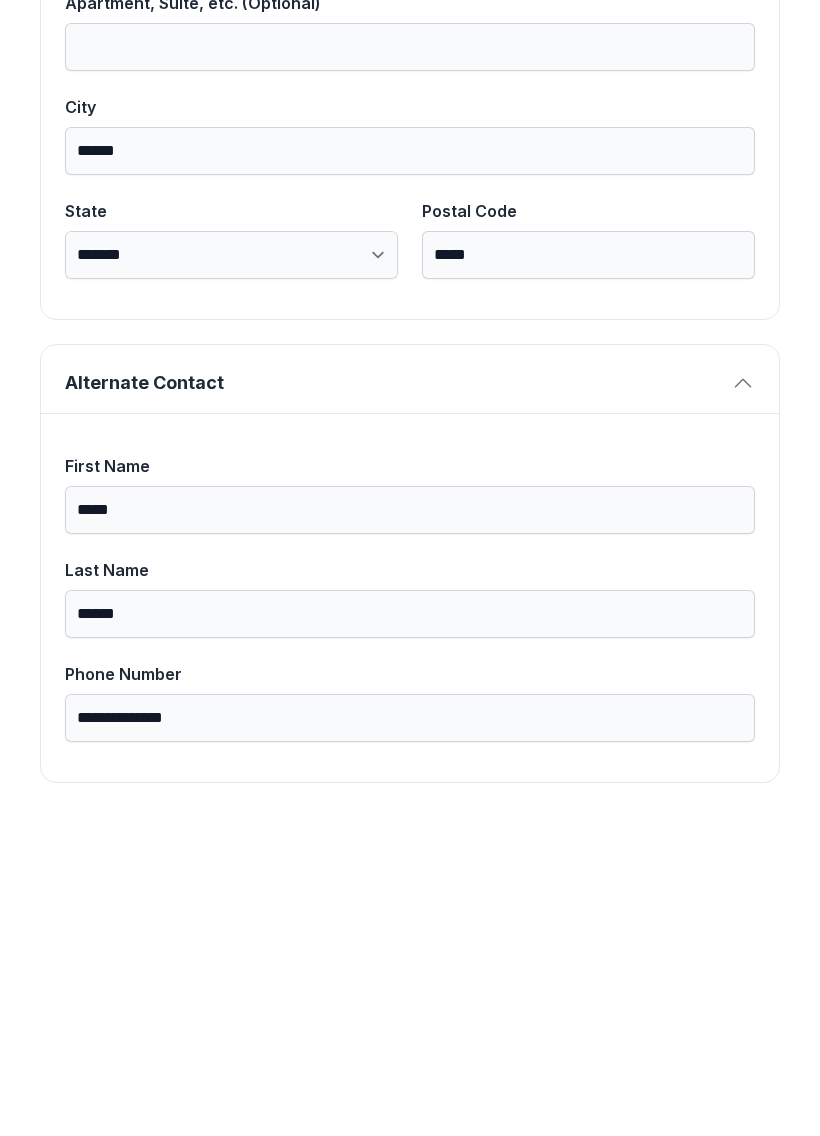 click on "**********" at bounding box center [410, 102] 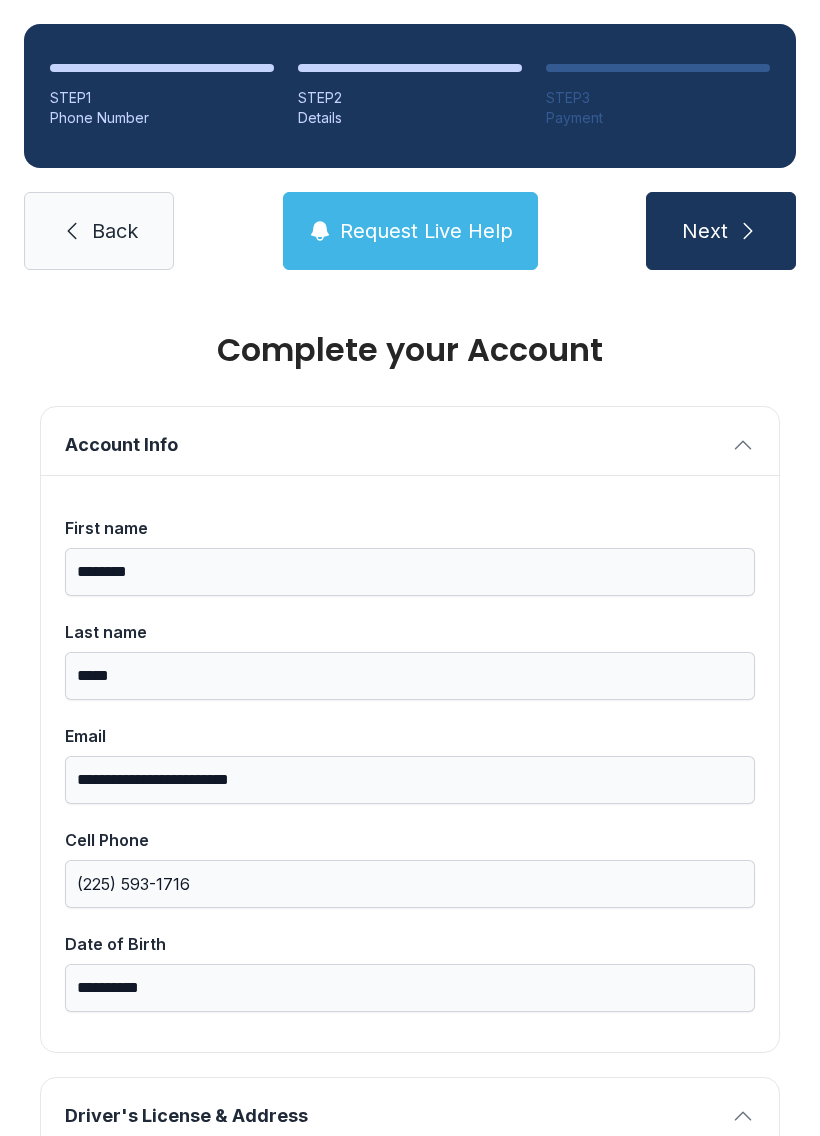 scroll, scrollTop: 0, scrollLeft: 0, axis: both 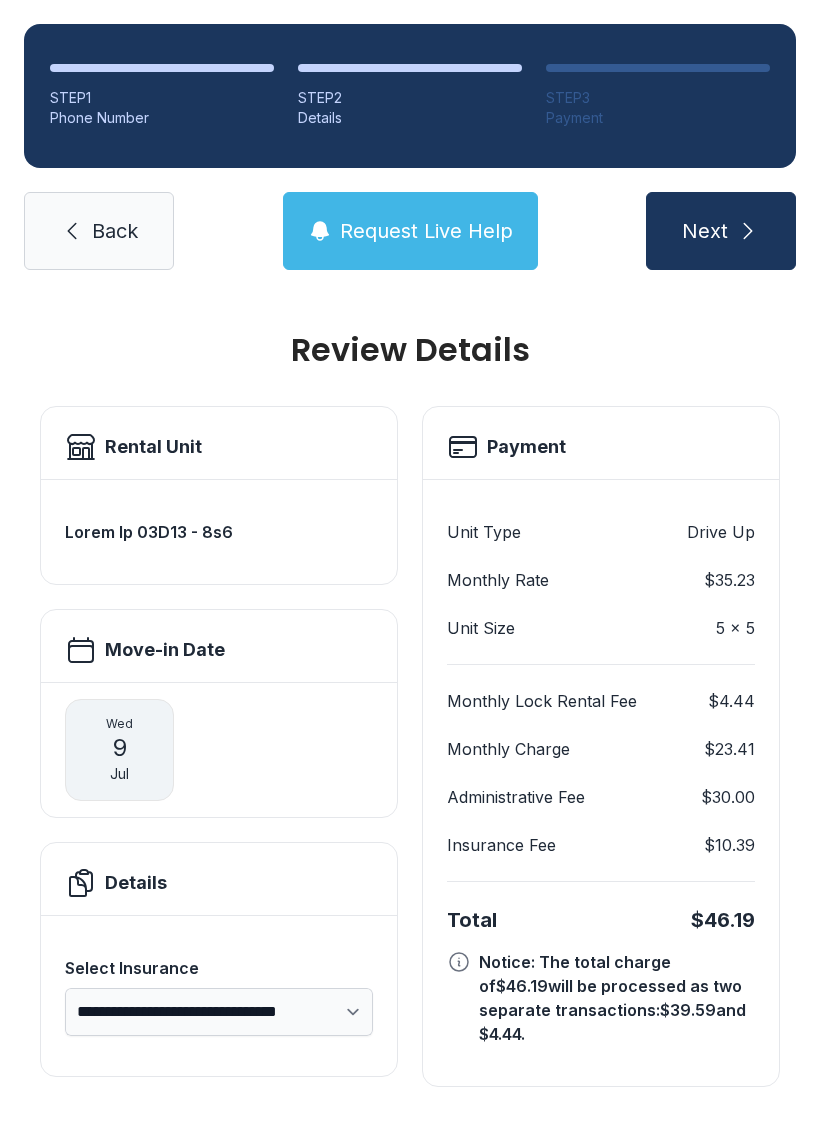 click at bounding box center (748, 231) 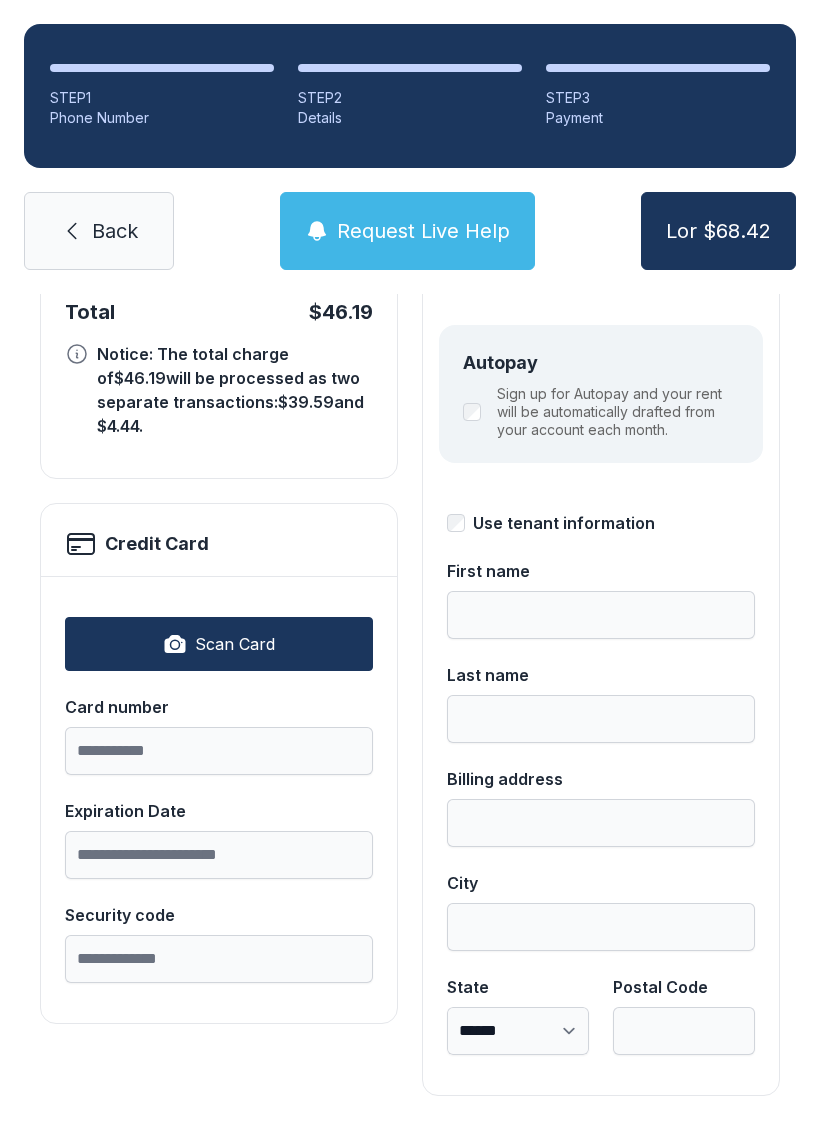 scroll, scrollTop: 218, scrollLeft: 0, axis: vertical 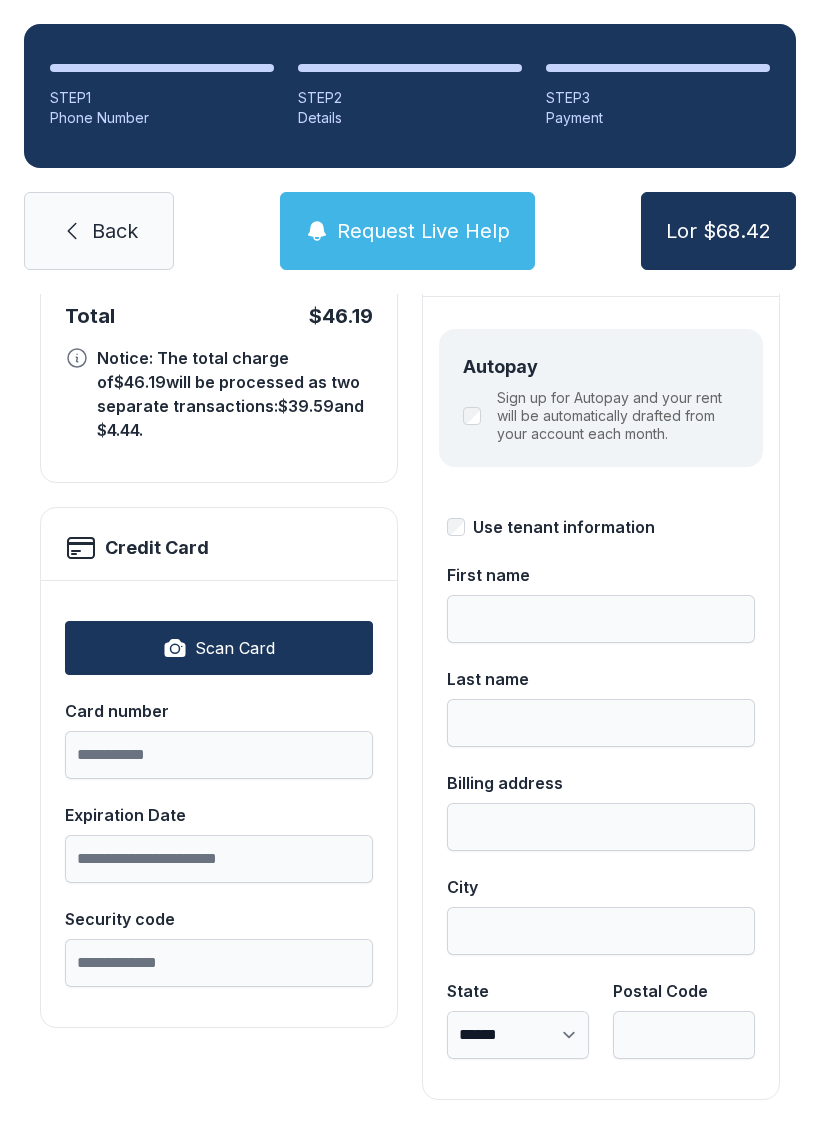 click on "Scan Card" at bounding box center (219, 648) 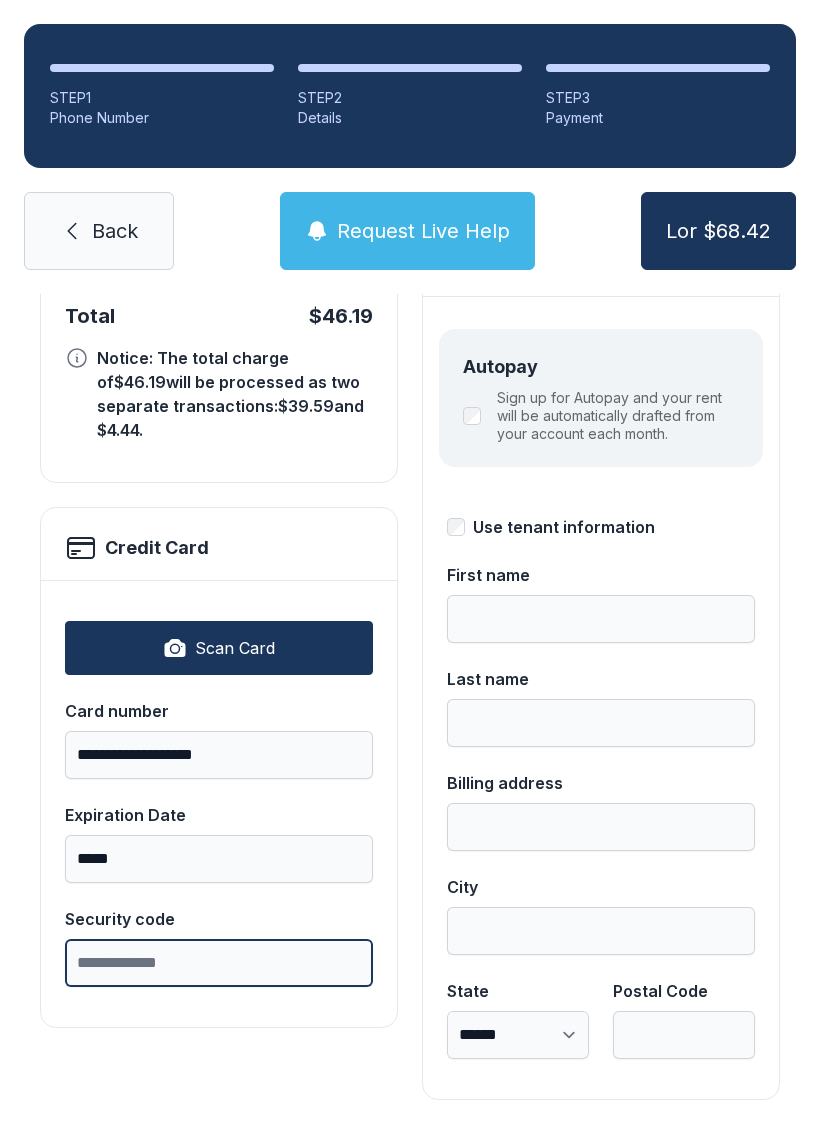 click on "Security code" at bounding box center (219, 963) 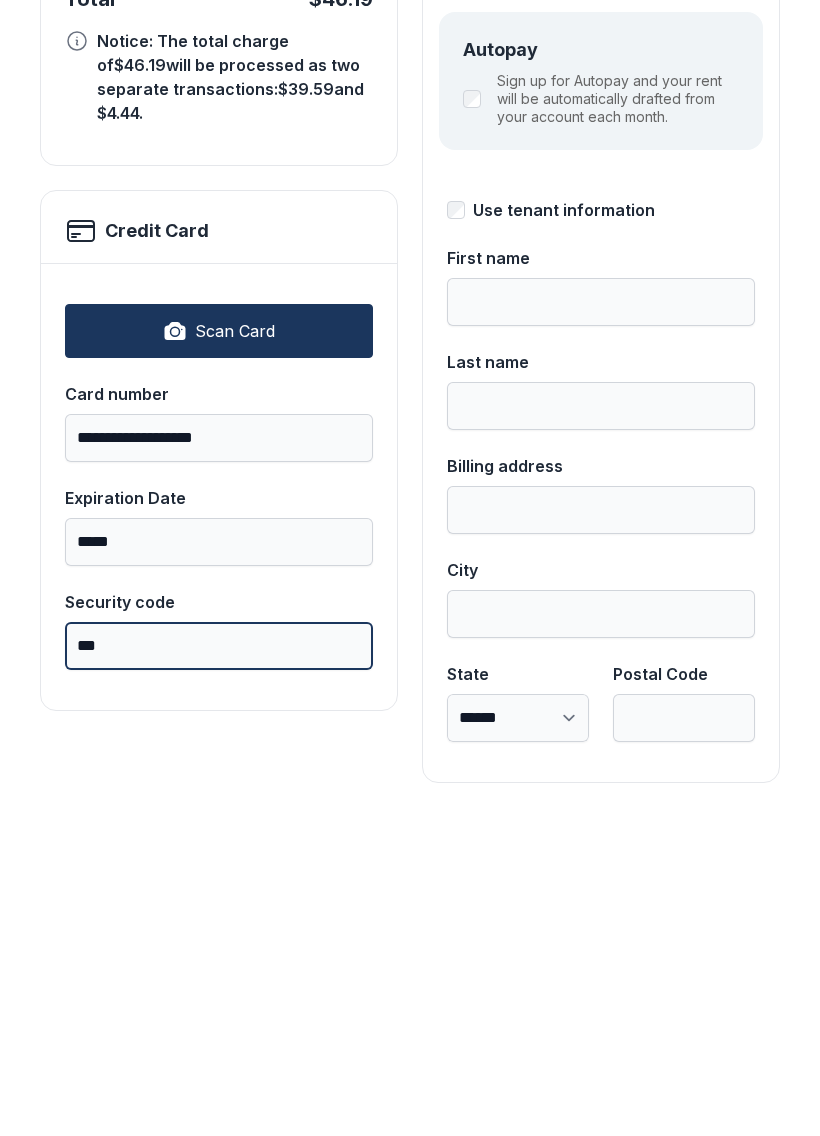 type on "***" 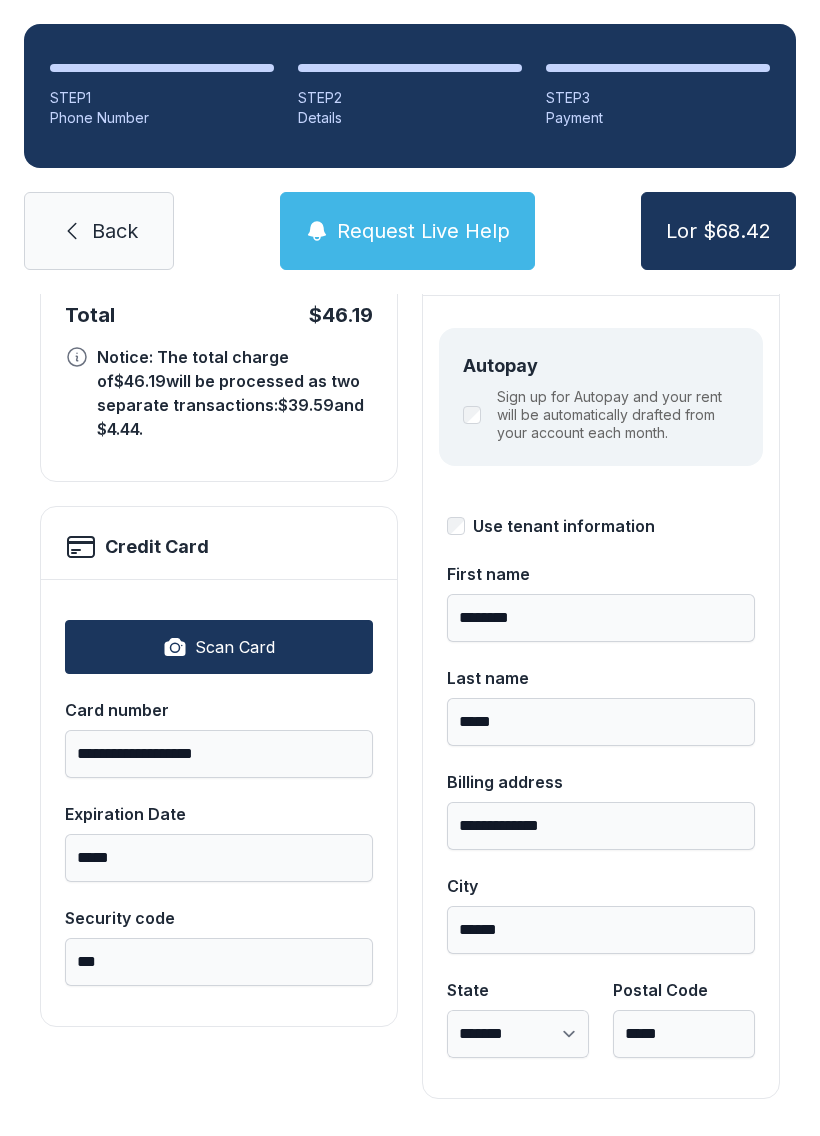 scroll, scrollTop: 218, scrollLeft: 0, axis: vertical 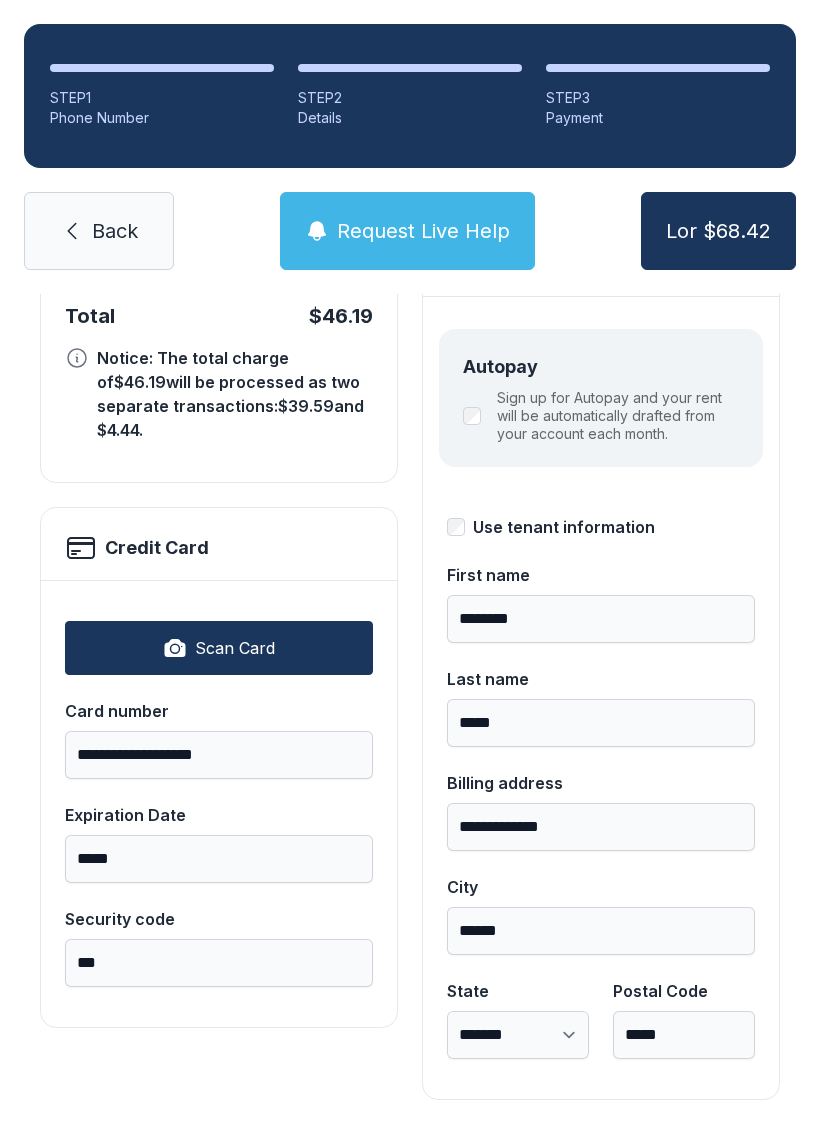 click on "Lor $68.42" at bounding box center [718, 231] 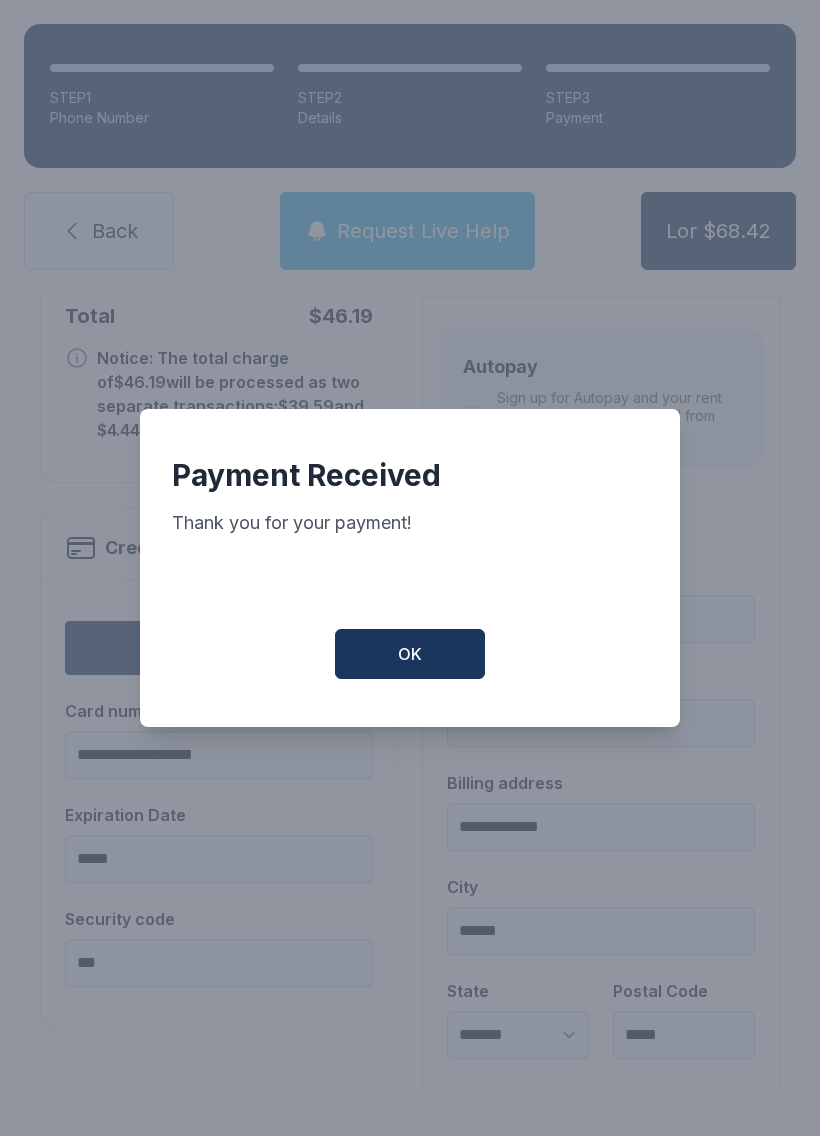 click on "OK" at bounding box center (410, 654) 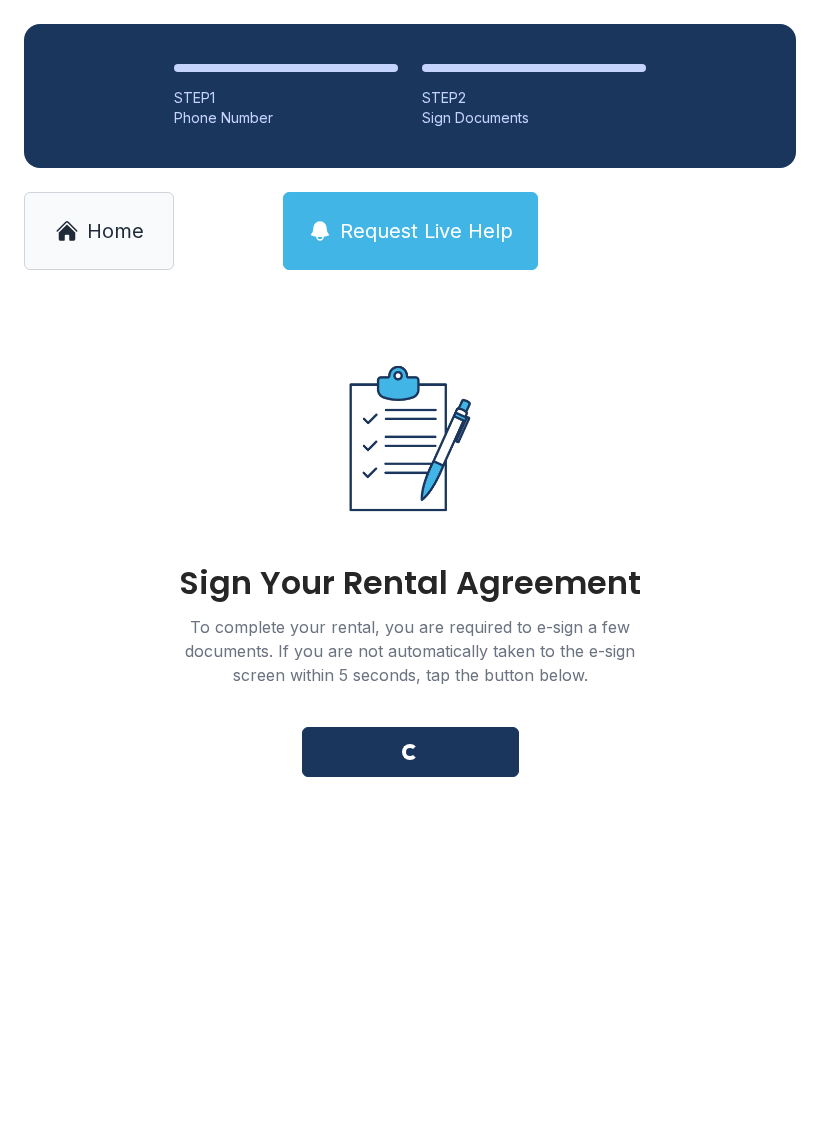 scroll, scrollTop: 0, scrollLeft: 0, axis: both 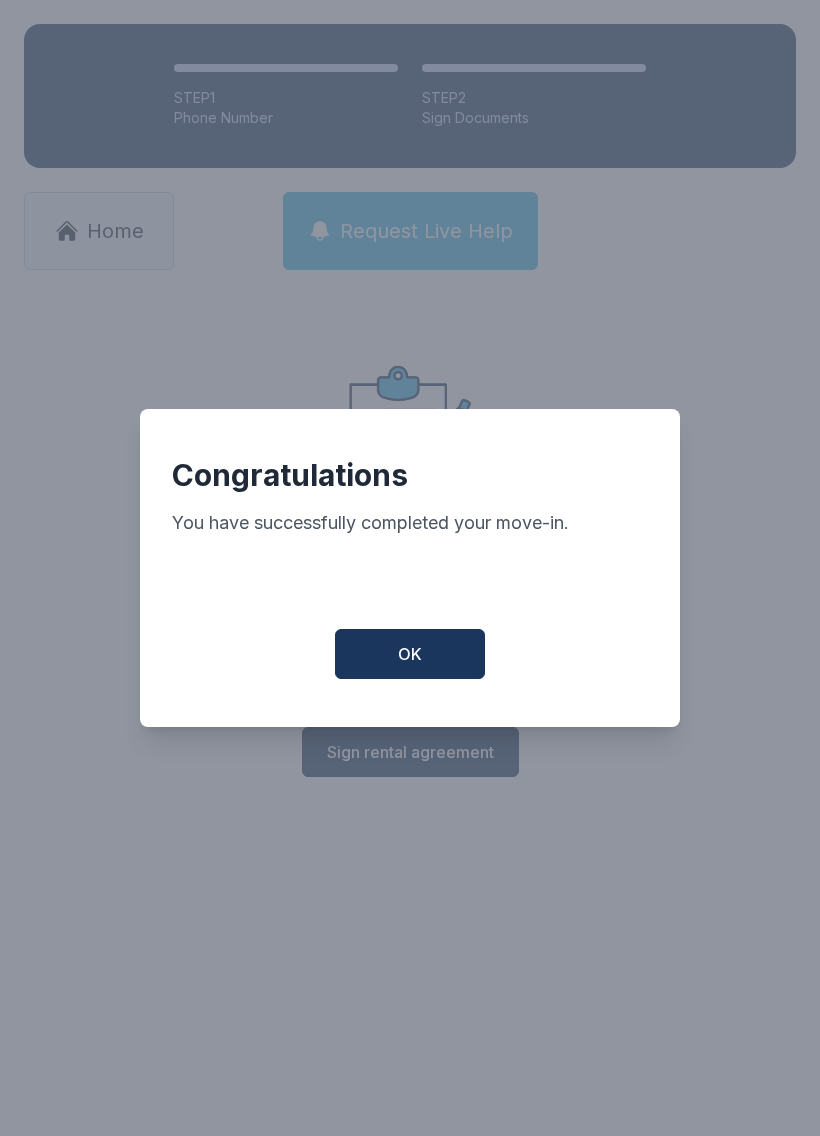 click on "OK" at bounding box center [410, 654] 